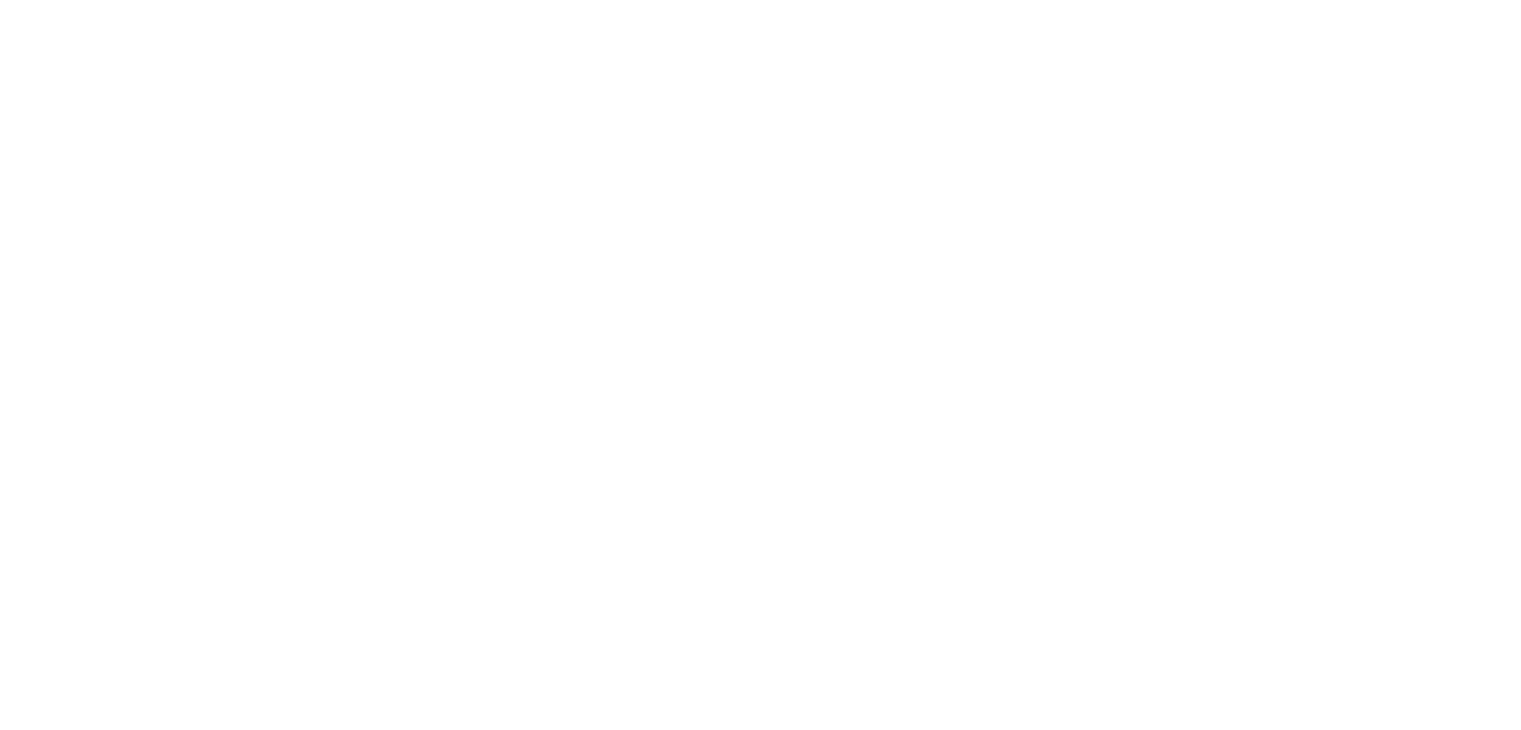 scroll, scrollTop: 0, scrollLeft: 0, axis: both 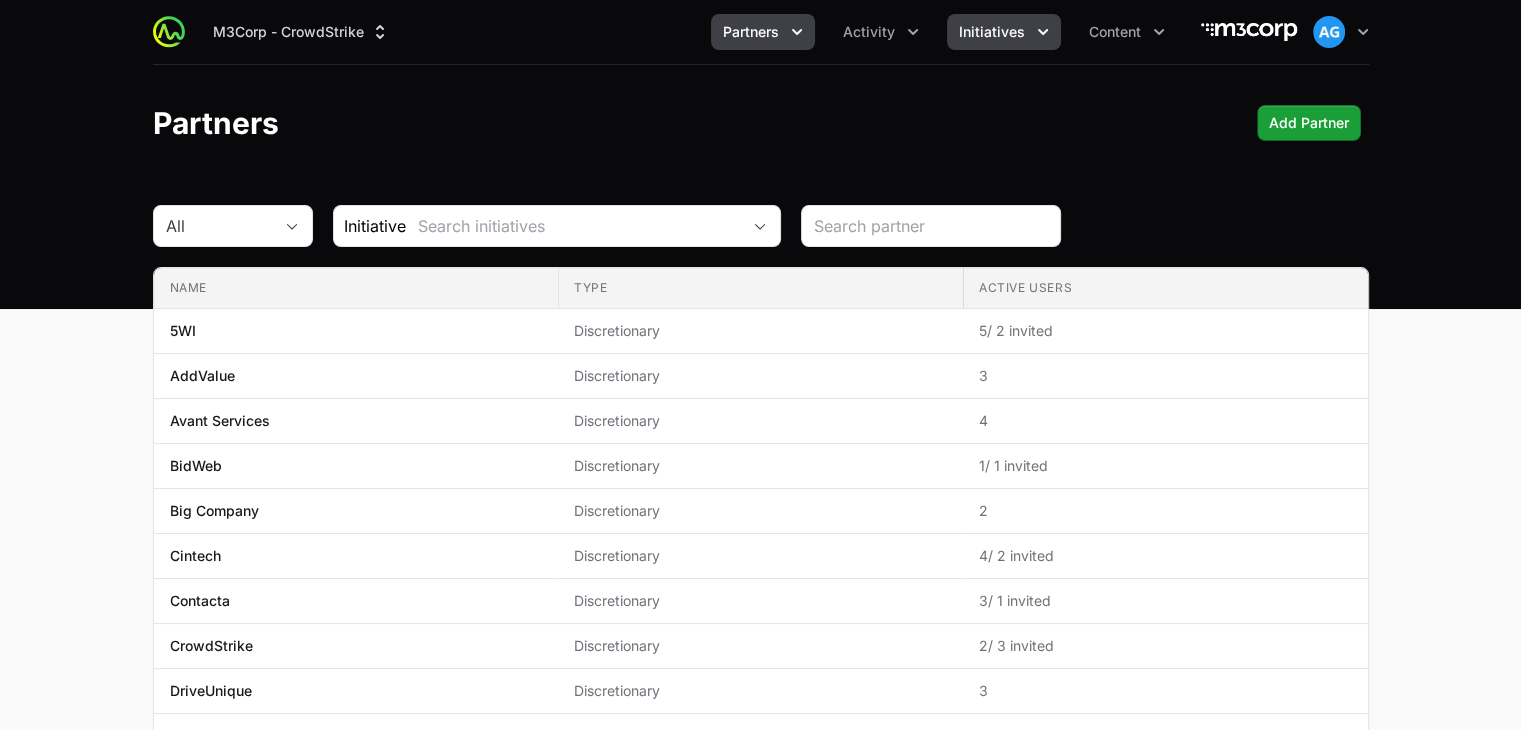 click on "Initiatives" 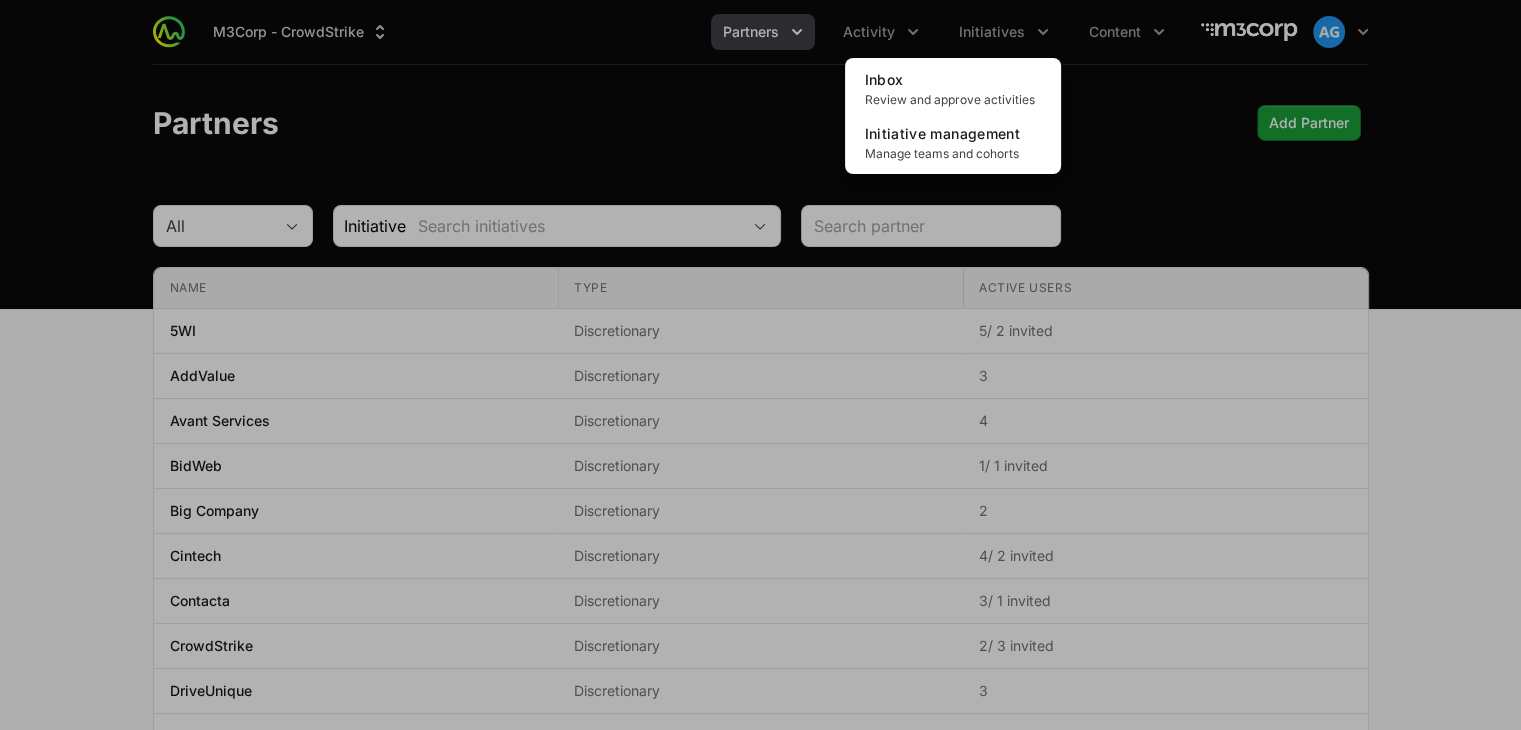 click 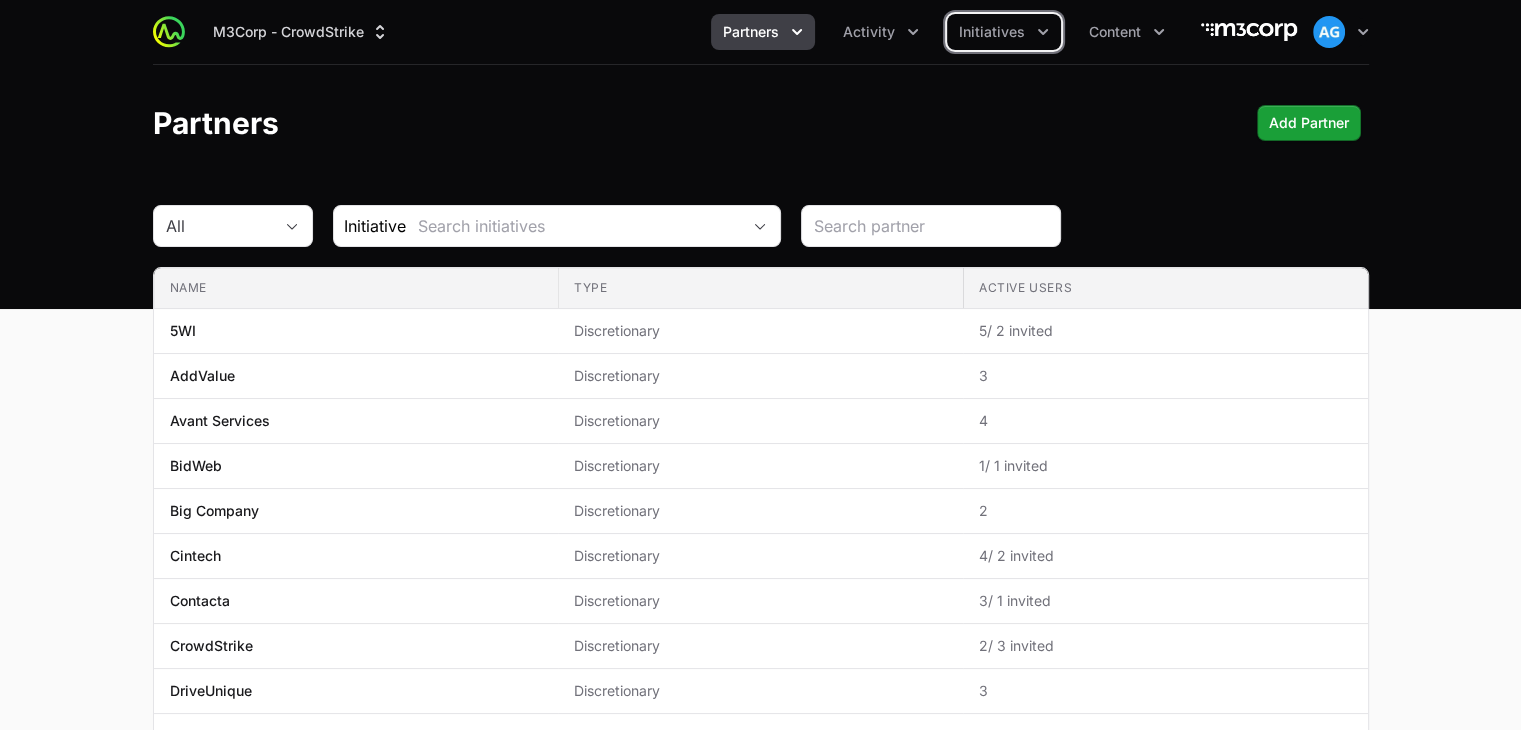 click on "Activity" 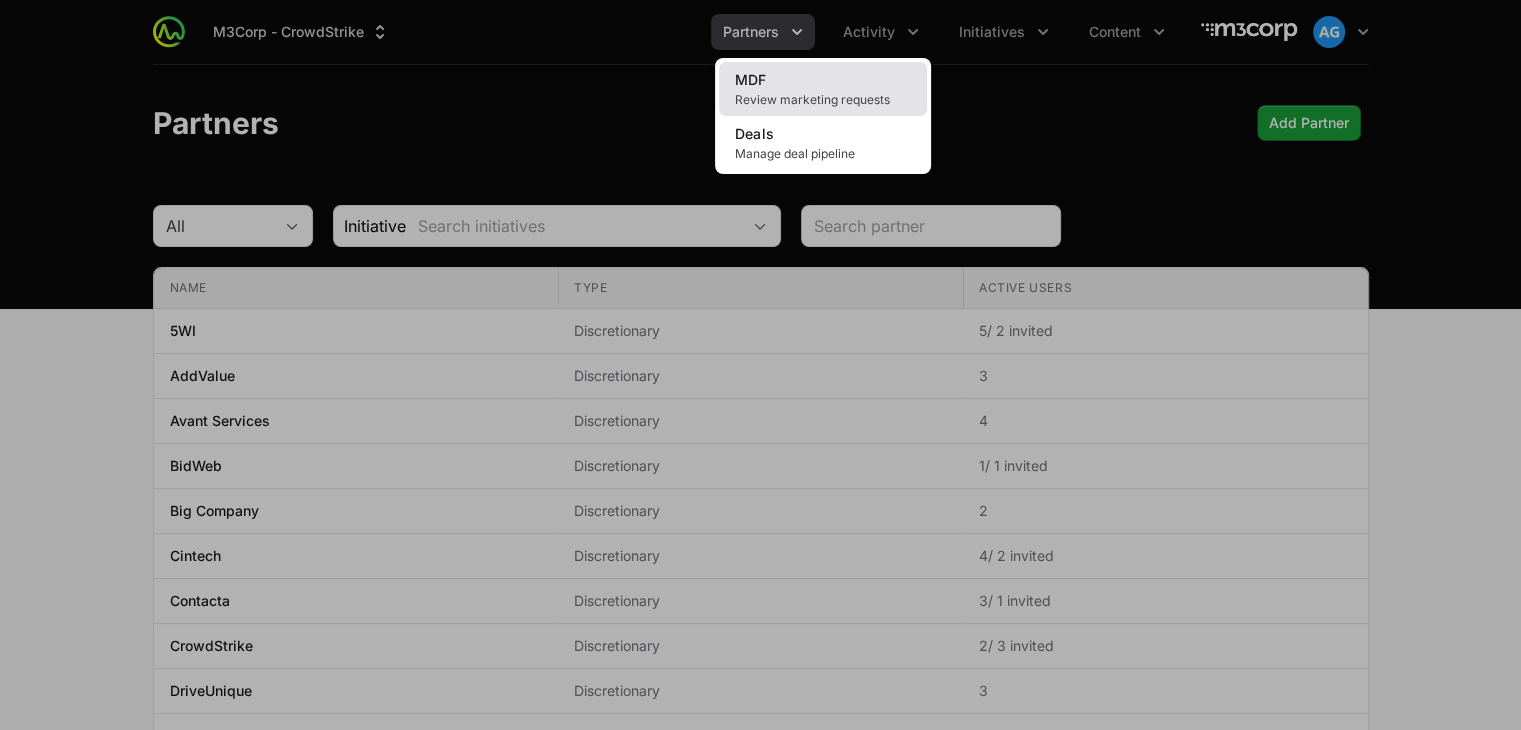 click on "MDF Review marketing requests" 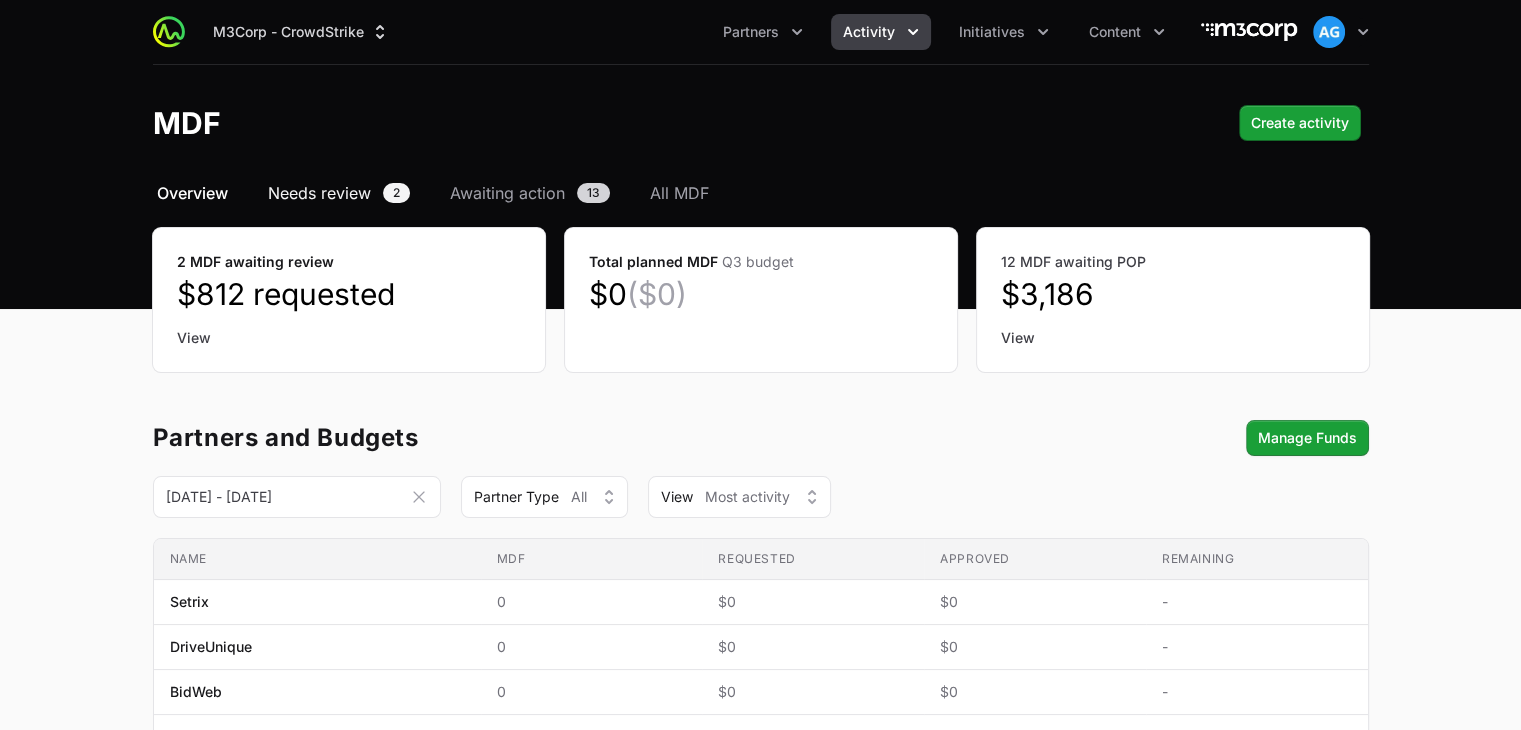 click on "Needs review" 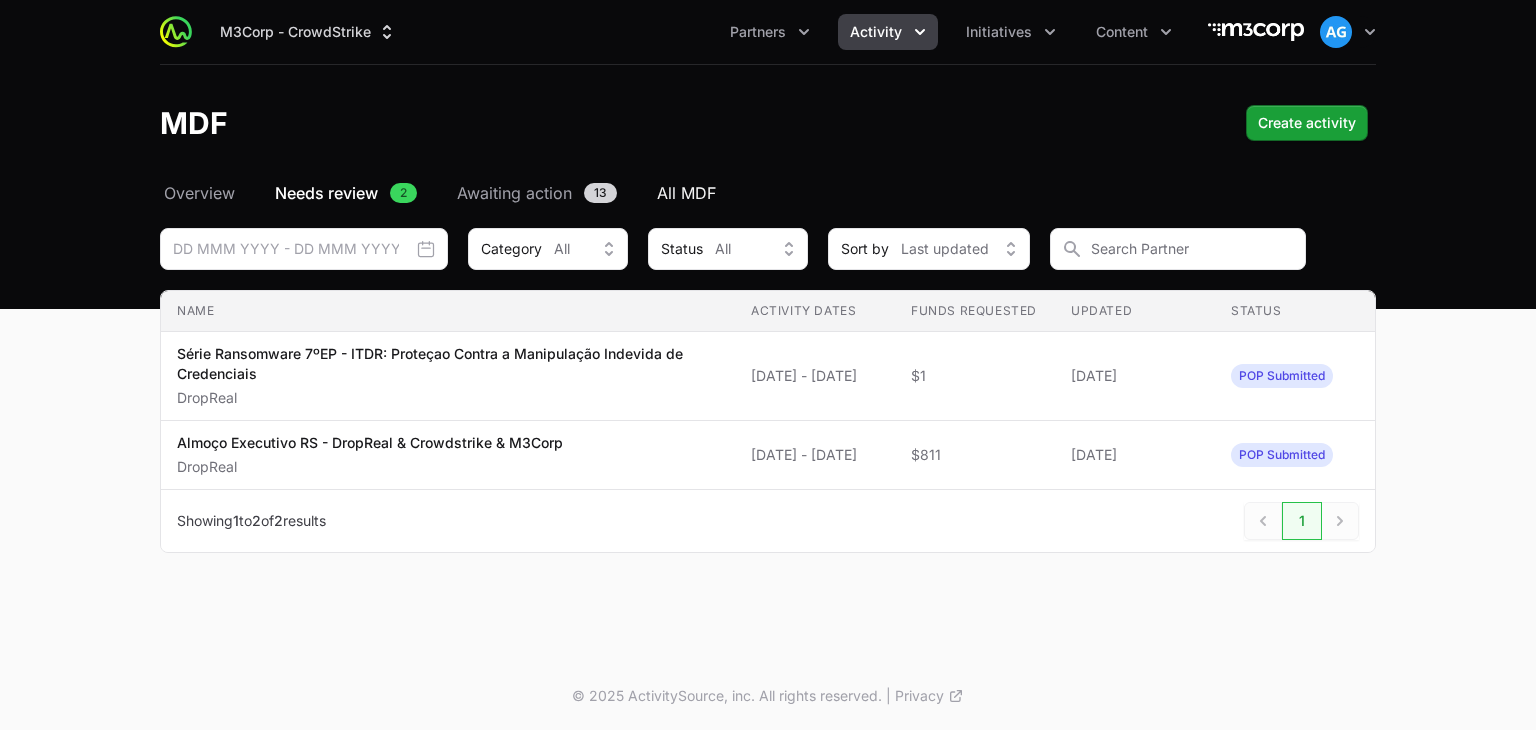 click on "All MDF" 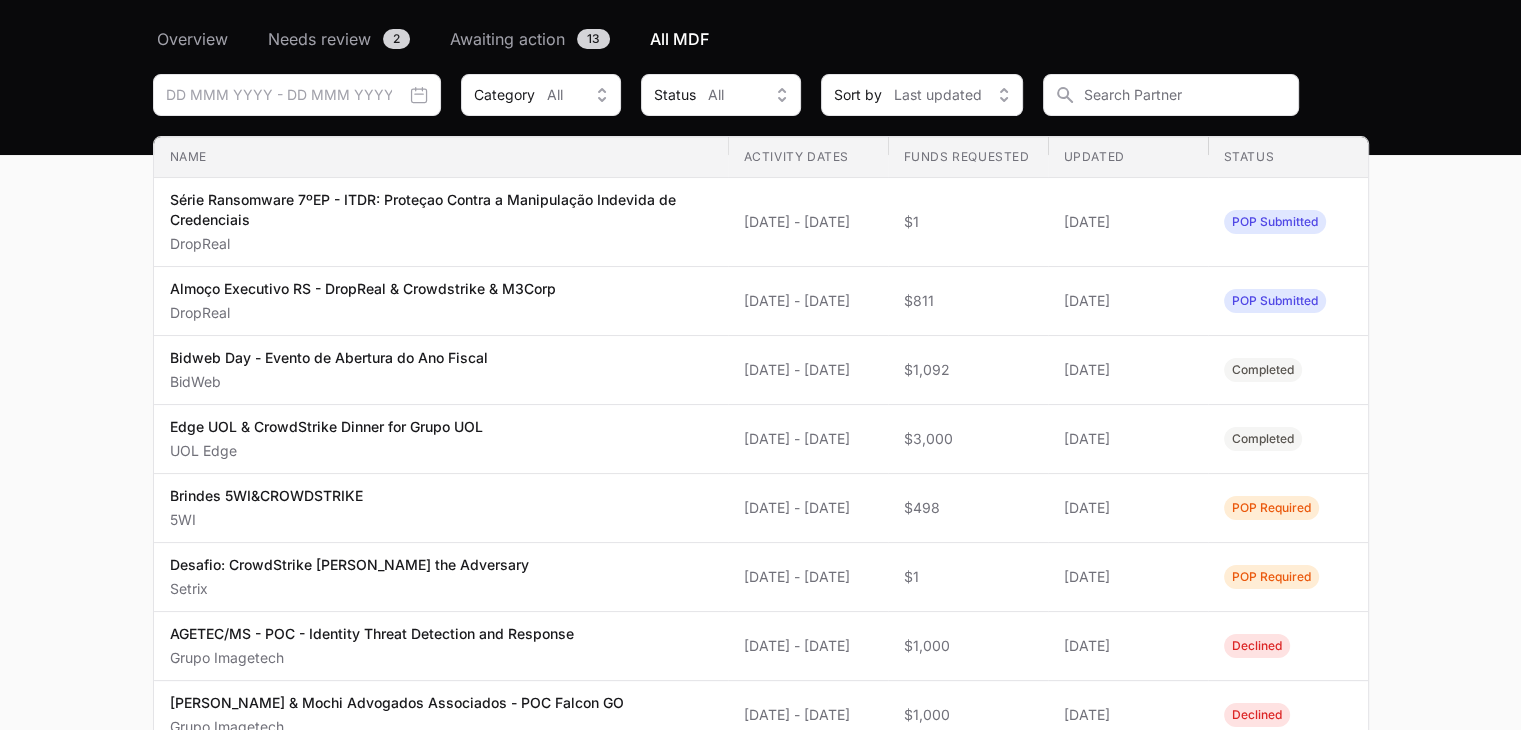 scroll, scrollTop: 0, scrollLeft: 0, axis: both 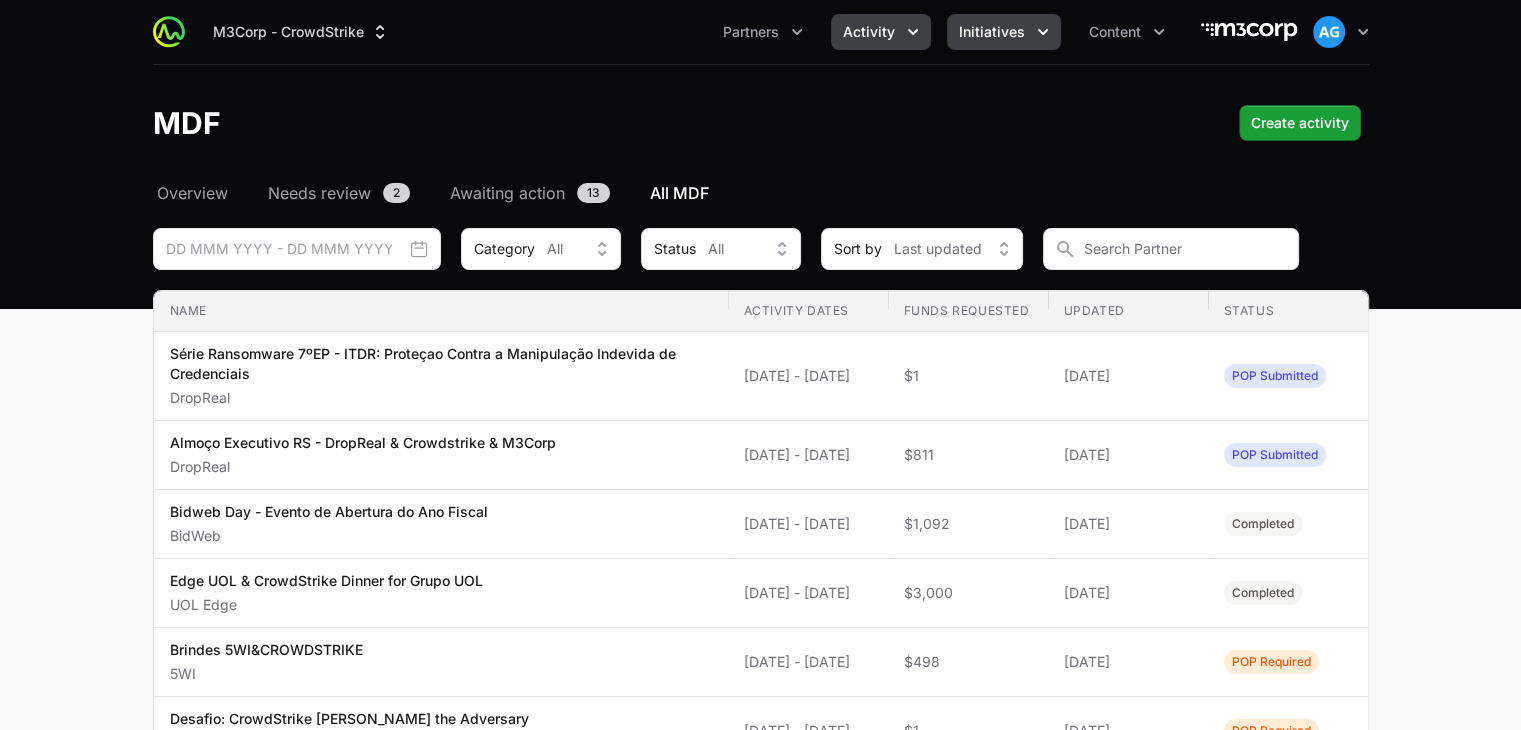 click on "Initiatives" 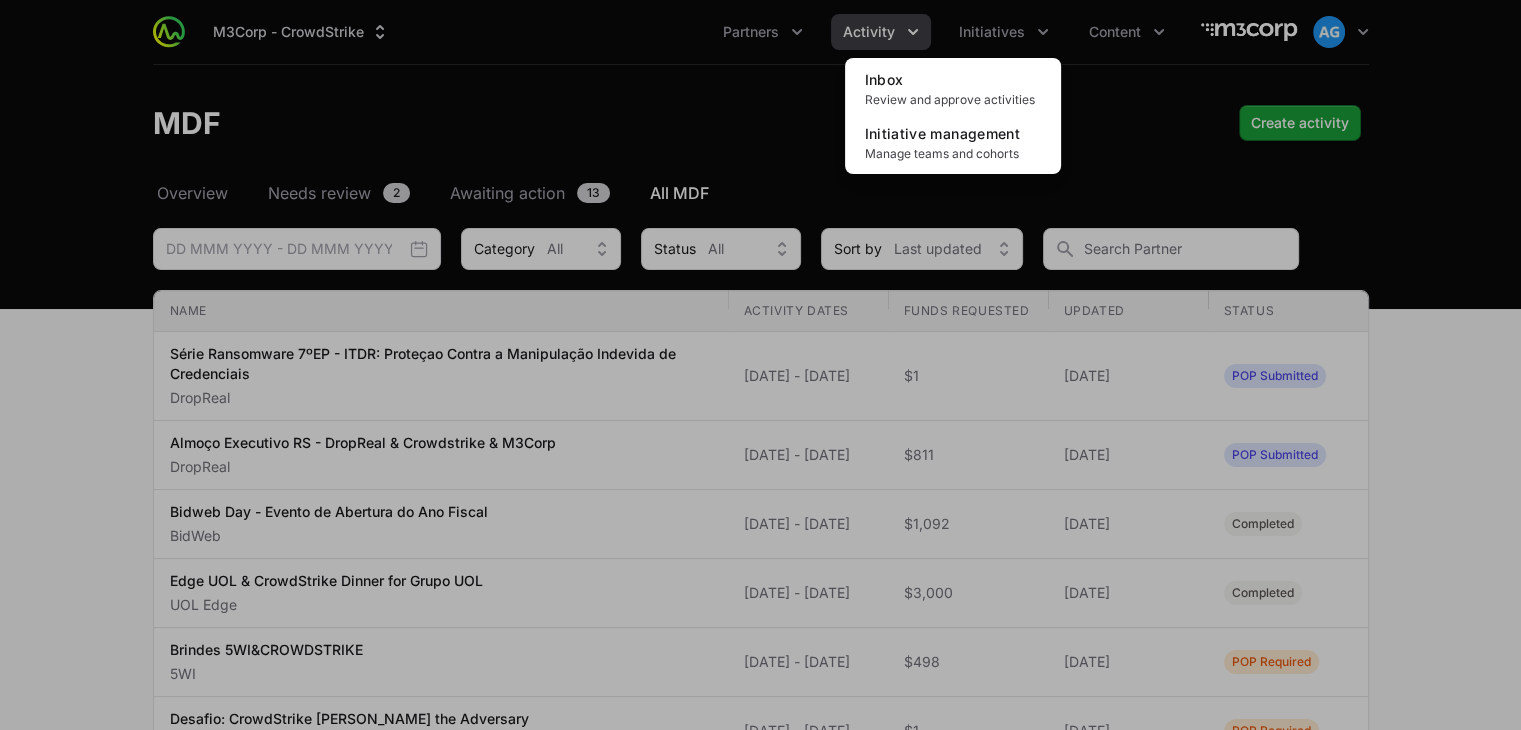 click 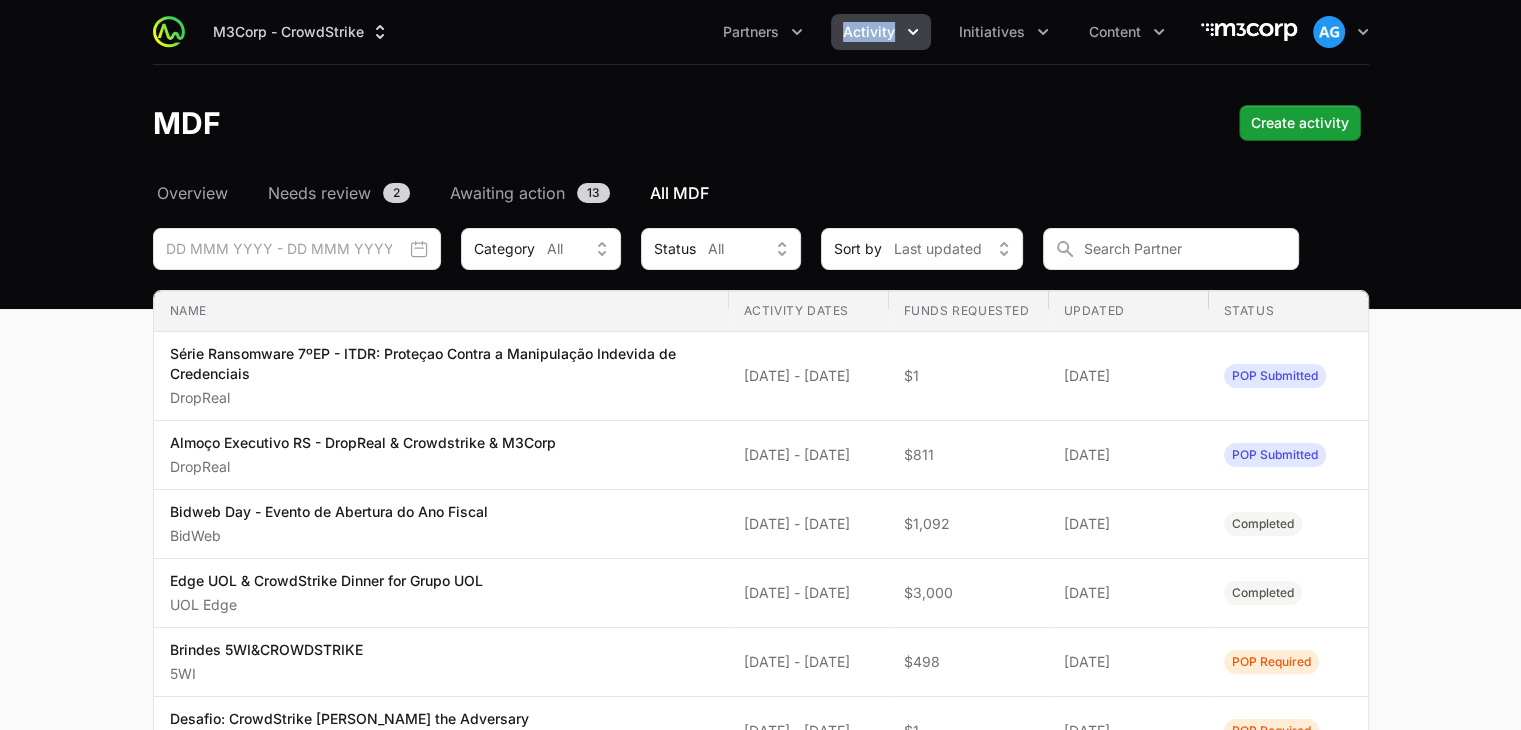 click on "Activity" 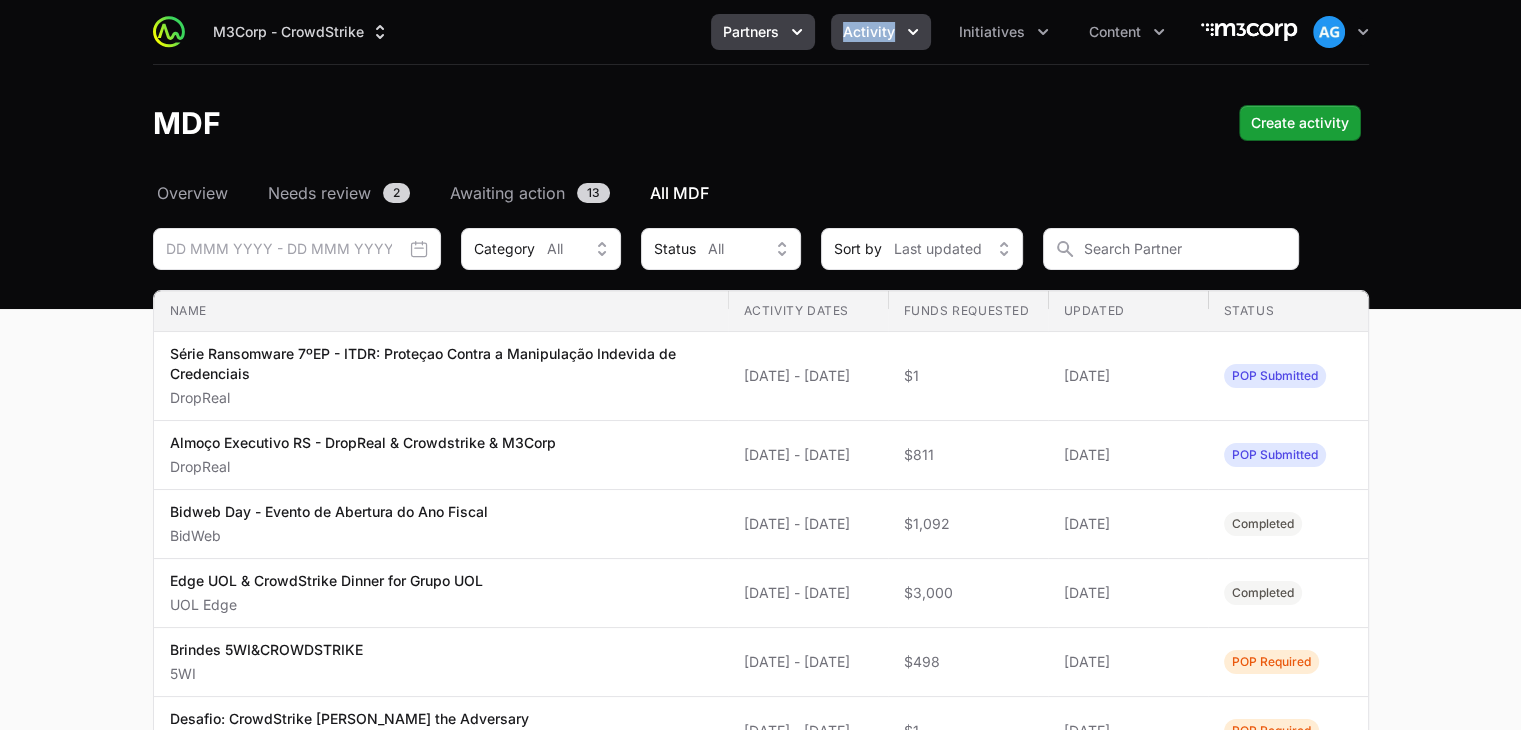 click on "Partners" 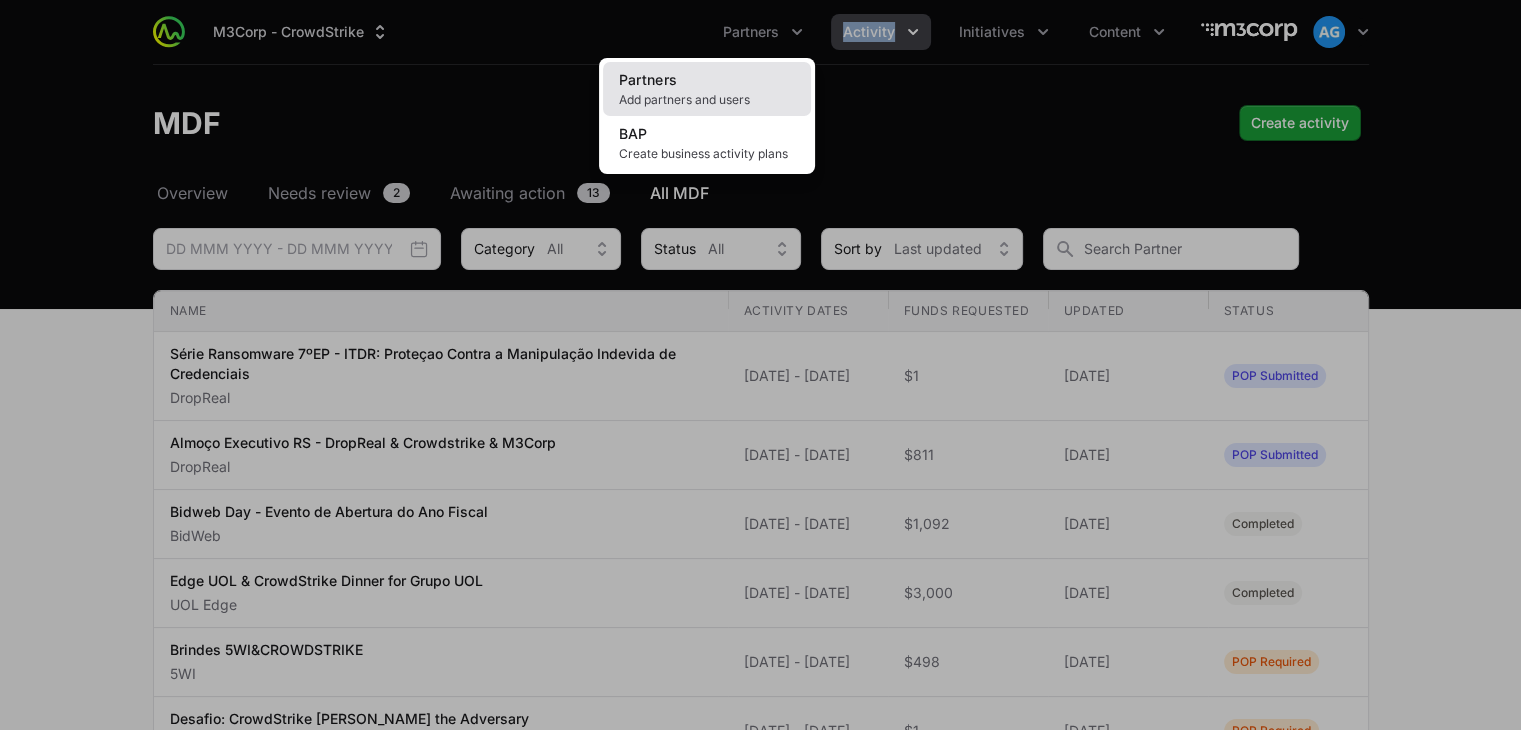 click on "Partners Add partners and users" 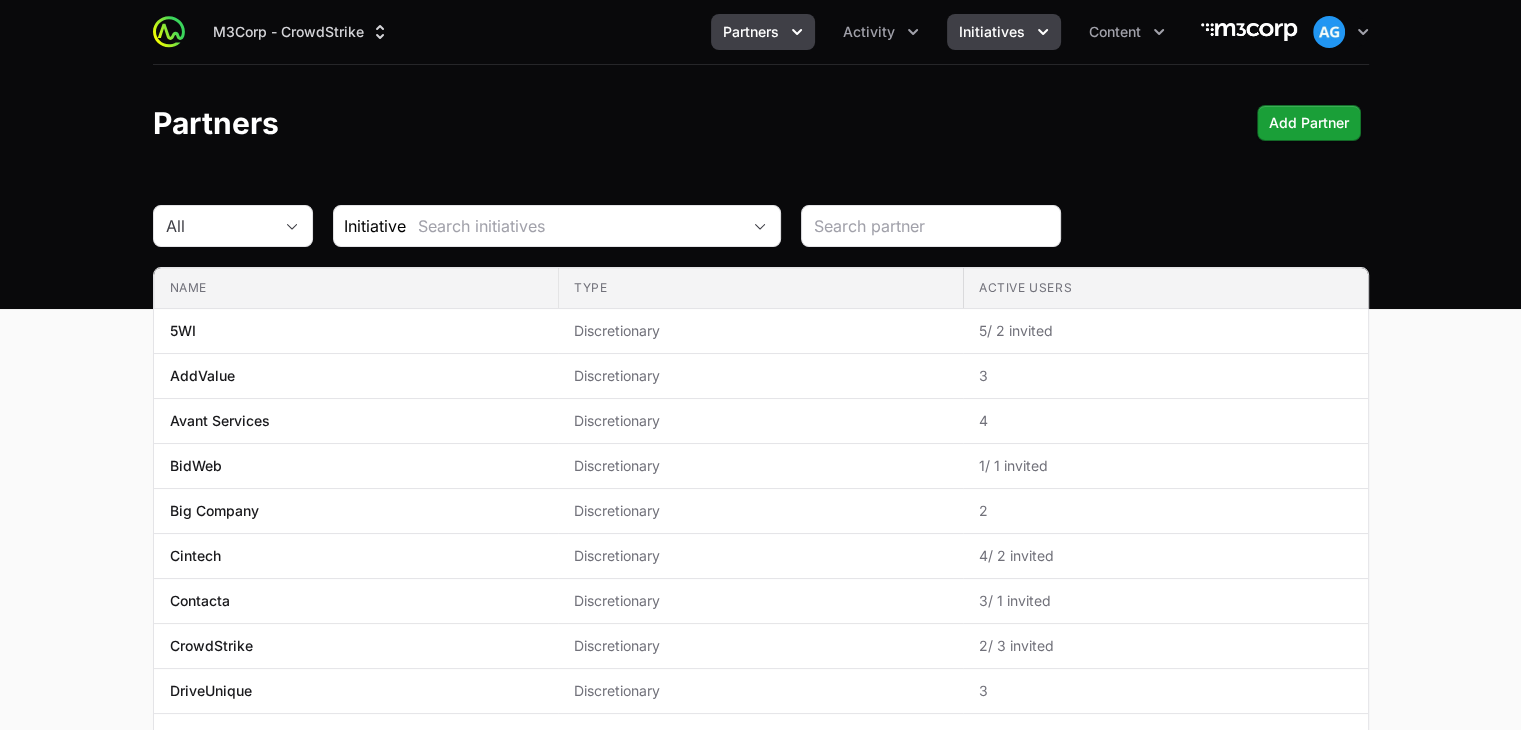 click on "Initiatives" 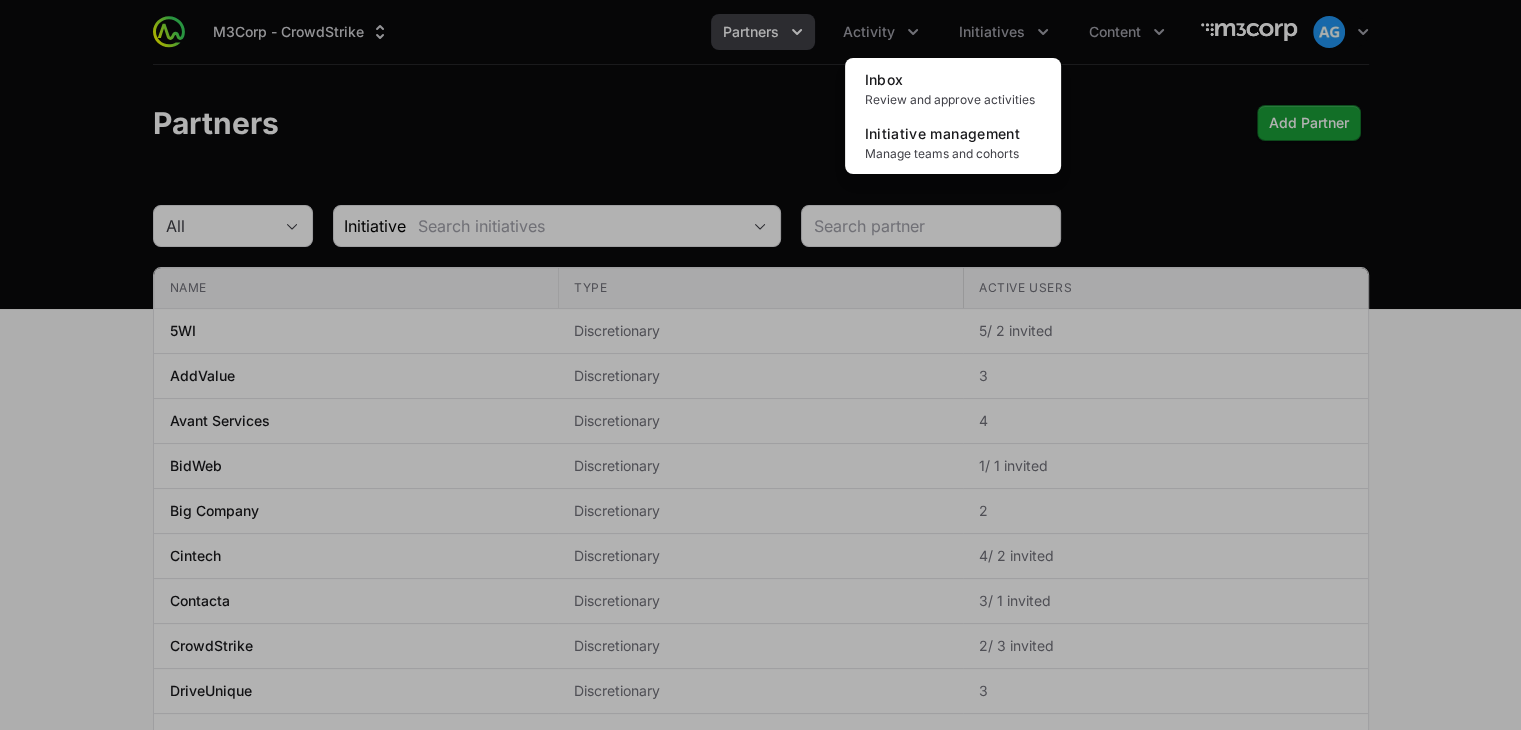 click 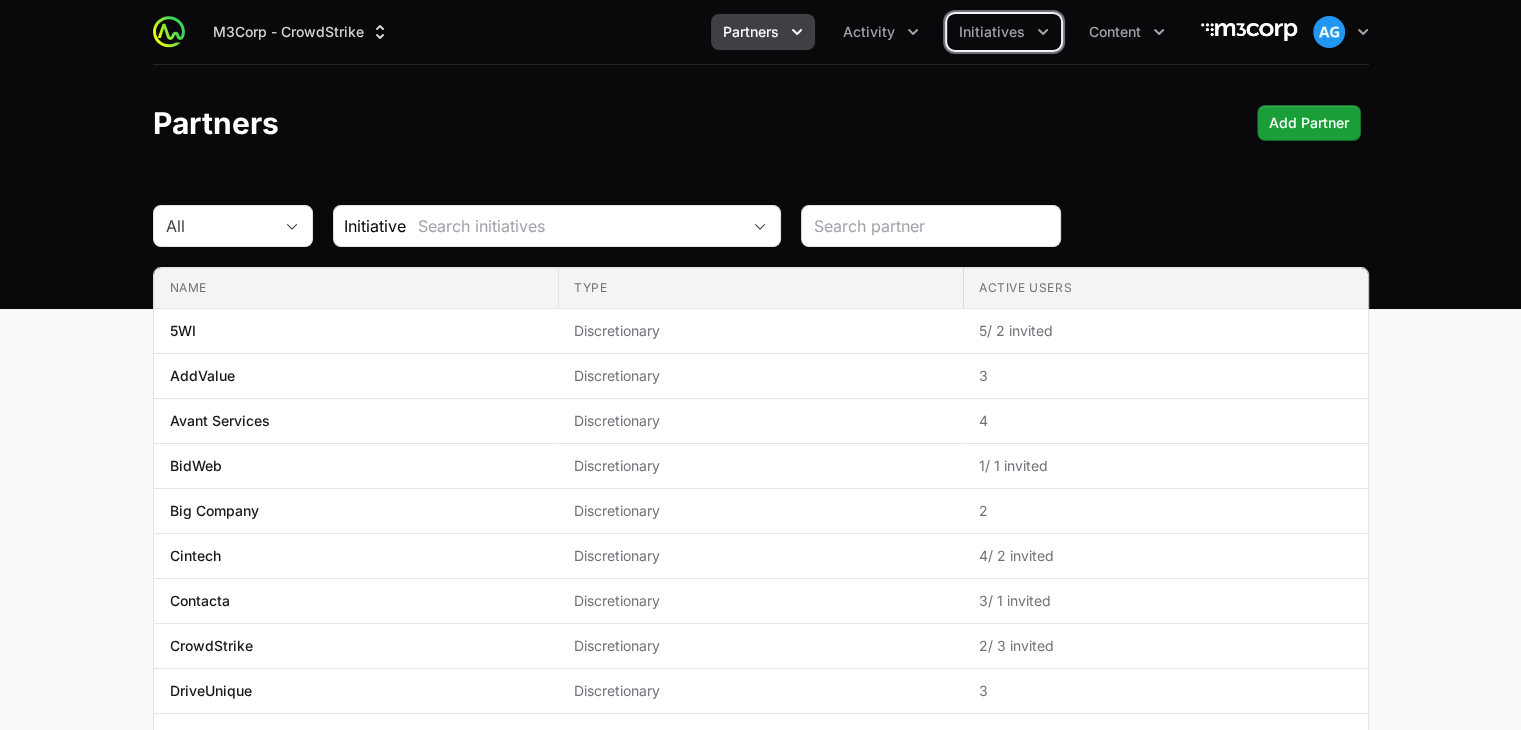 click on "Activity" 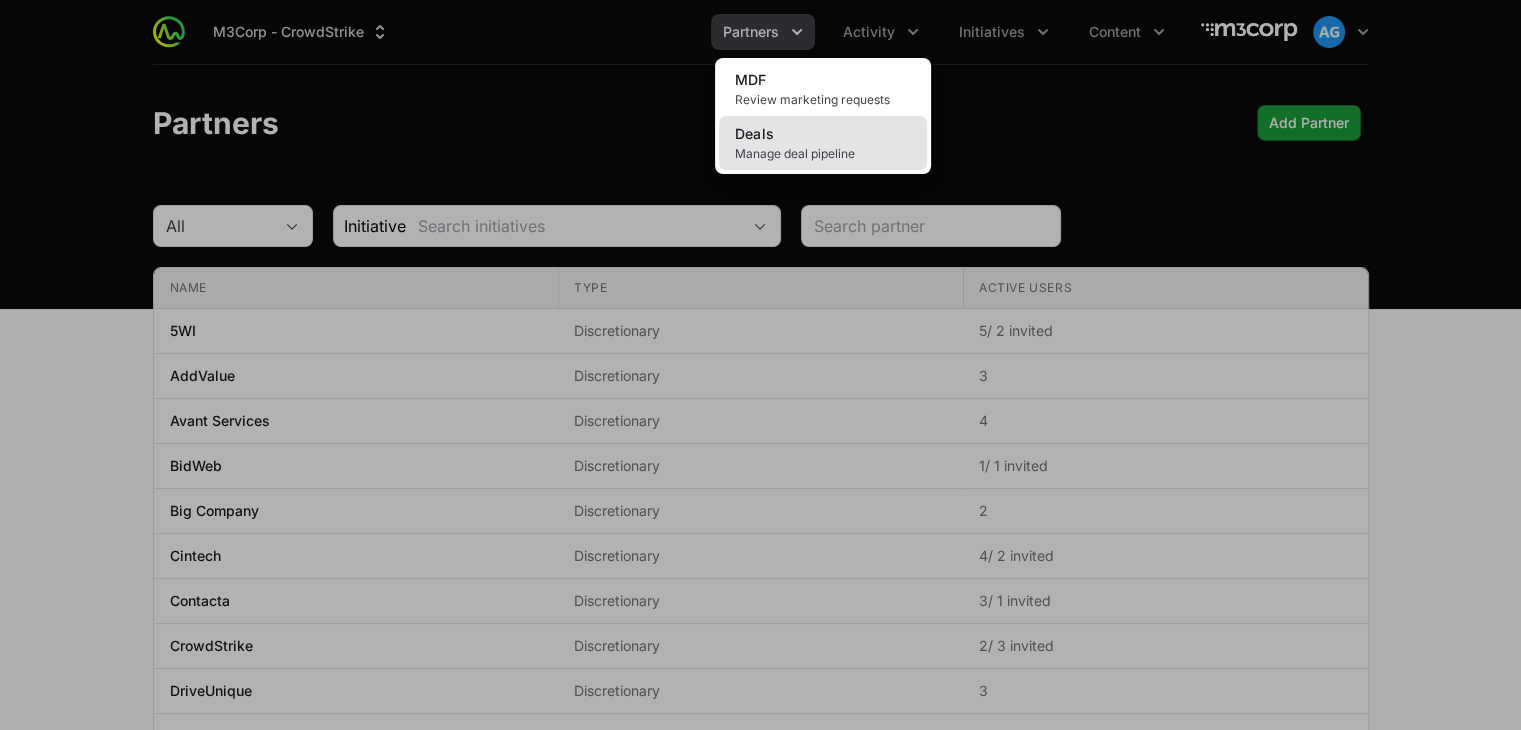 click on "Deals Manage deal pipeline" 